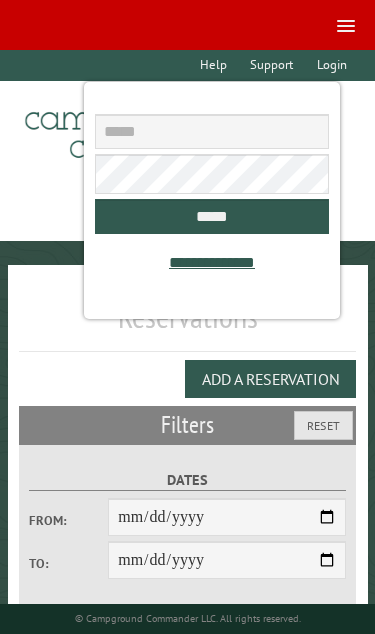 scroll, scrollTop: 0, scrollLeft: 0, axis: both 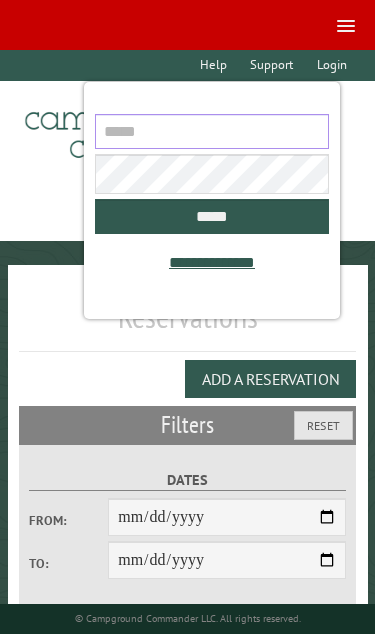 click at bounding box center [211, 131] 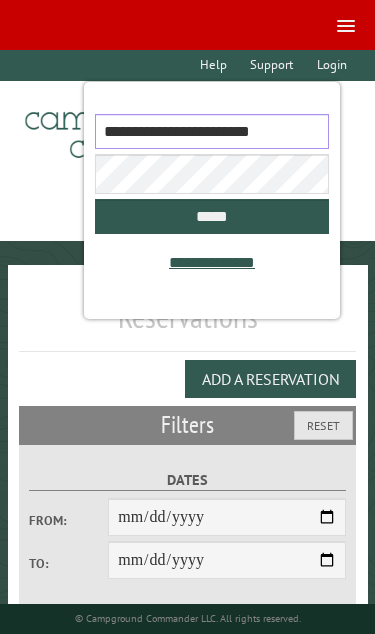 type on "**********" 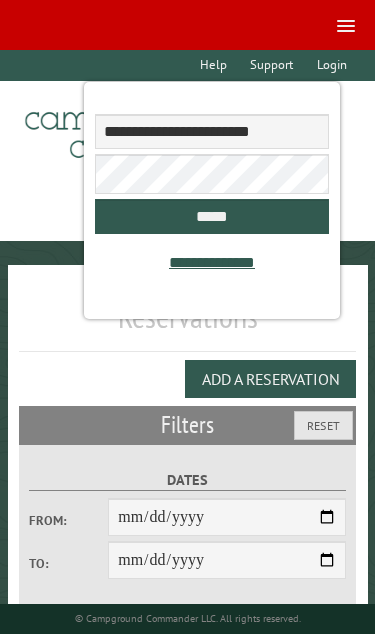 click on "*****" at bounding box center [211, 216] 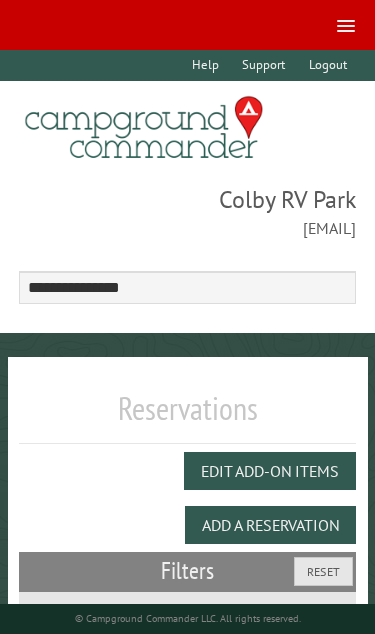 select on "***" 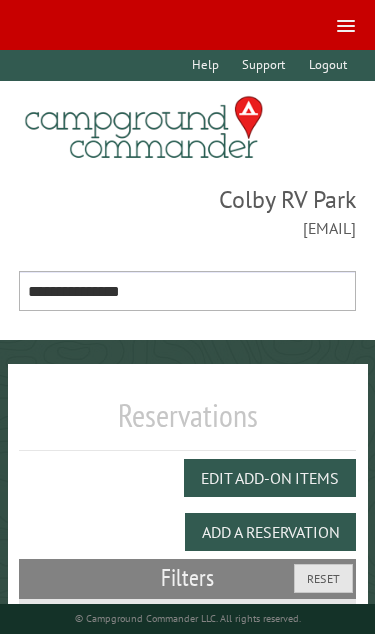 click on "**********" at bounding box center [188, 291] 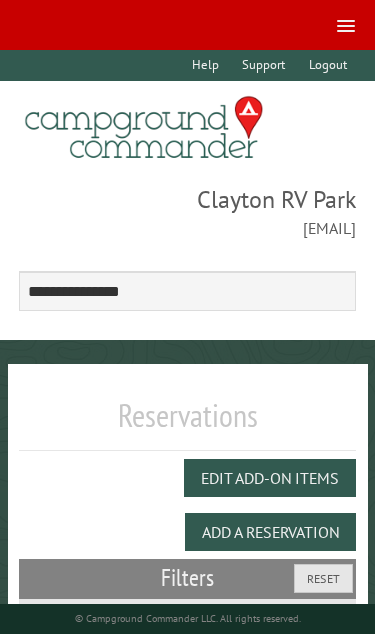 scroll, scrollTop: 0, scrollLeft: 0, axis: both 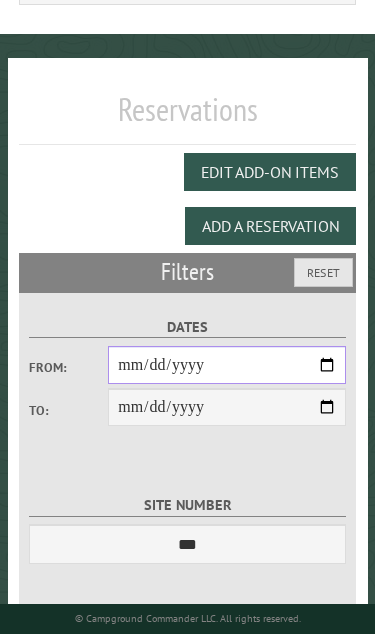 click on "From:" at bounding box center (227, 365) 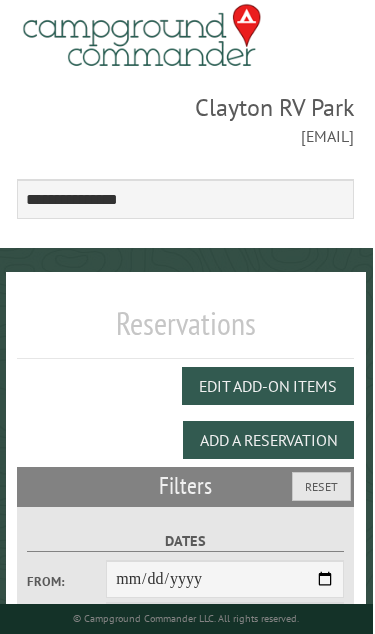 scroll, scrollTop: 0, scrollLeft: 25, axis: horizontal 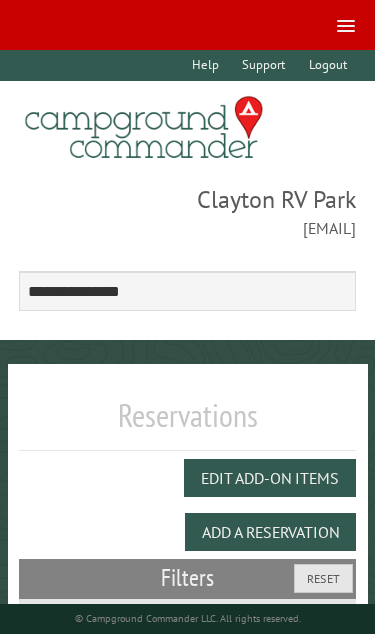 click at bounding box center [346, 31] 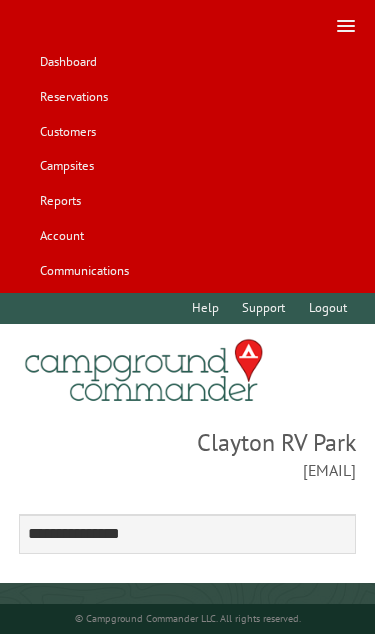 click on "Customers" at bounding box center (67, 131) 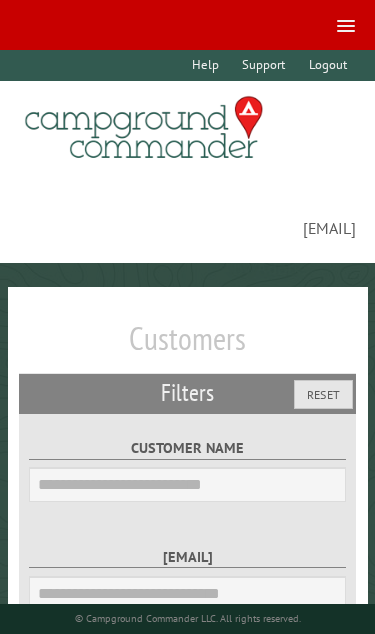 scroll, scrollTop: 0, scrollLeft: 0, axis: both 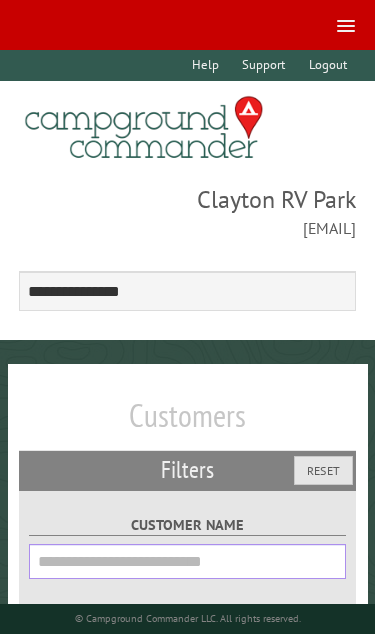 click on "Customer Name" at bounding box center (187, 561) 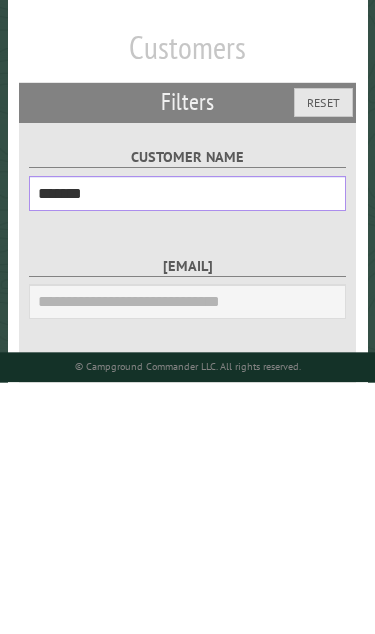 type on "[MASKED_DATA]" 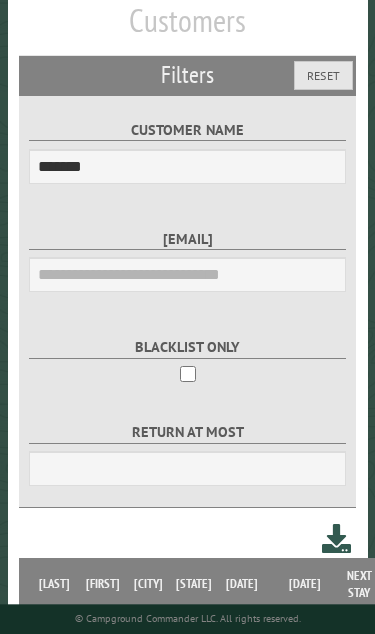 scroll, scrollTop: 501, scrollLeft: 0, axis: vertical 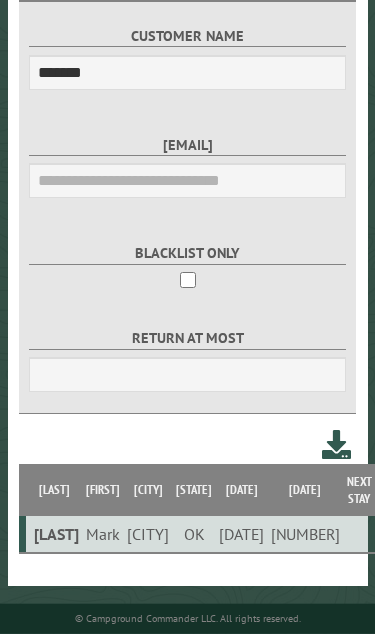 click on "[DATE]" at bounding box center [241, 534] 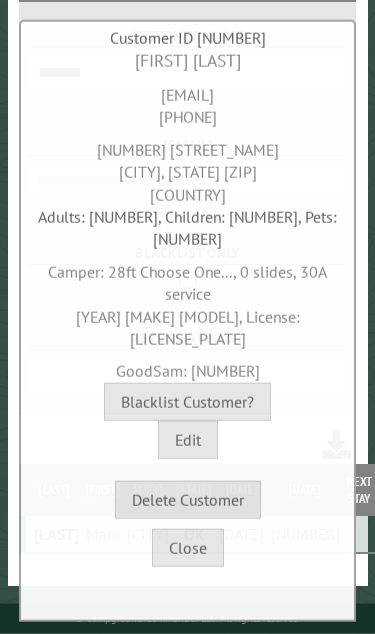 click on "Close" at bounding box center (188, 548) 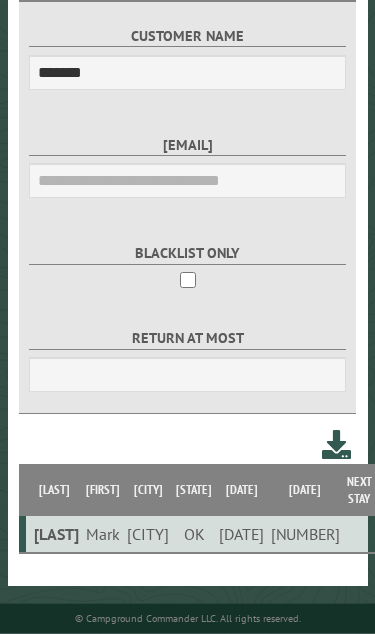 click on "8/3/2025" at bounding box center [241, 534] 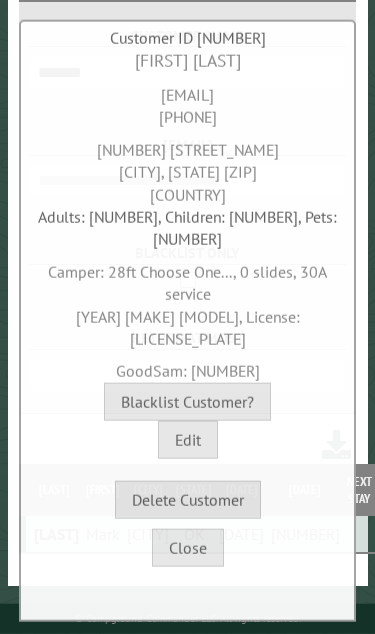 click on "Close" at bounding box center (188, 548) 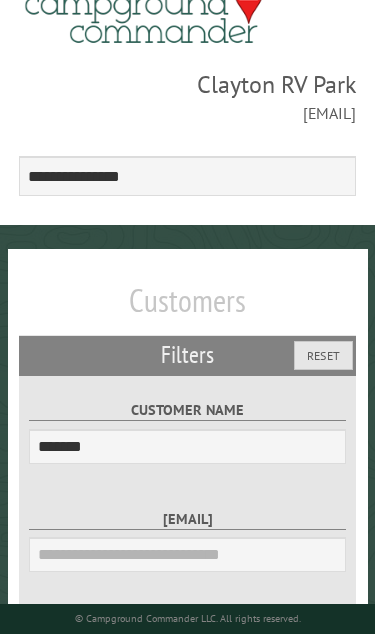 scroll, scrollTop: 0, scrollLeft: 0, axis: both 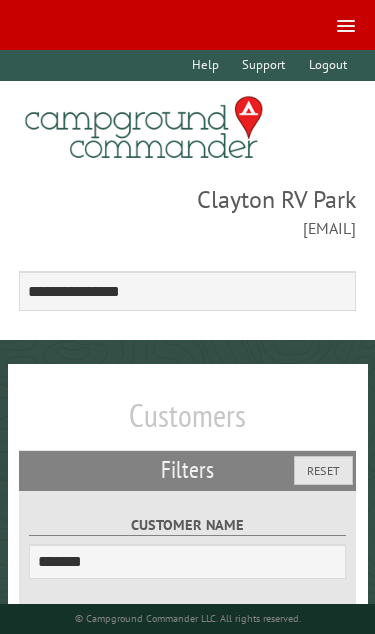 click at bounding box center (342, 24) 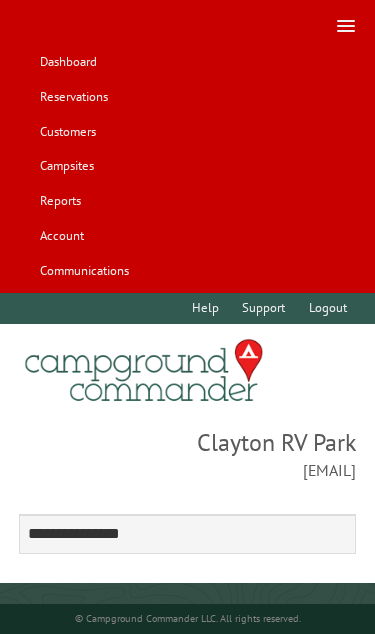 click on "Reservations" at bounding box center (73, 97) 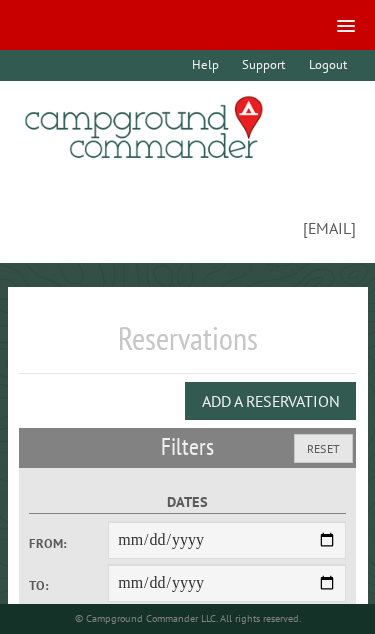scroll, scrollTop: 0, scrollLeft: 0, axis: both 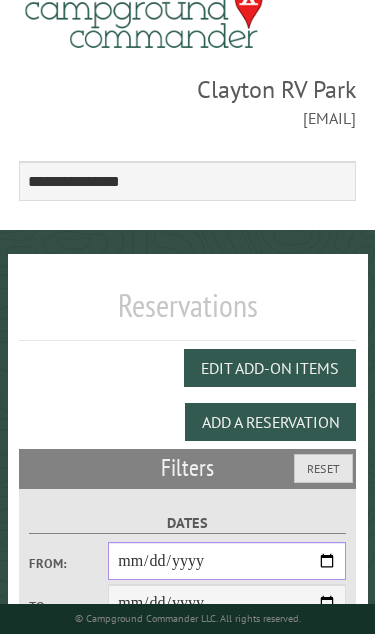 click on "From:" at bounding box center (227, 561) 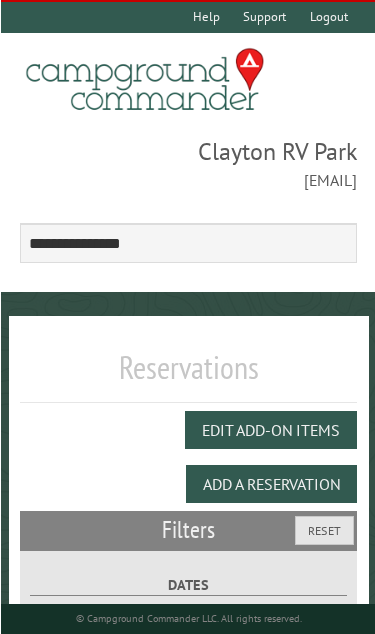 scroll, scrollTop: 0, scrollLeft: 0, axis: both 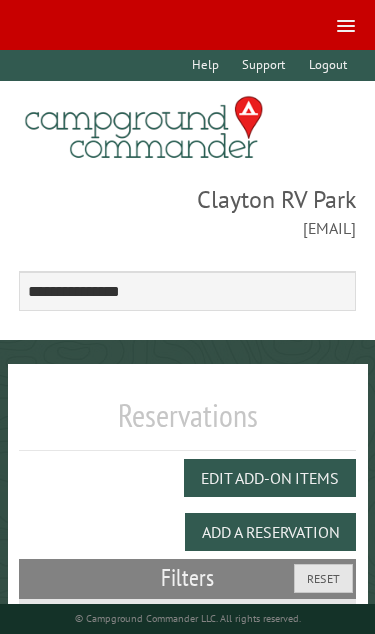 click at bounding box center [342, 24] 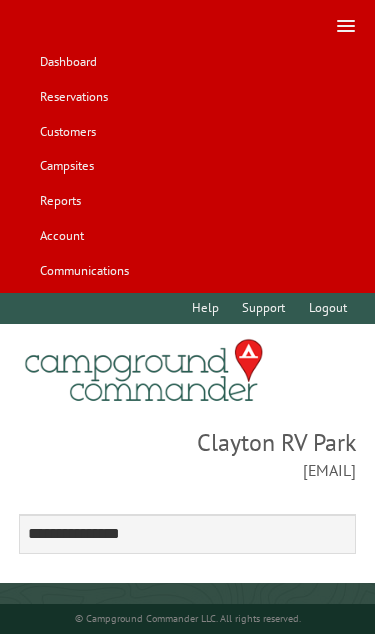 scroll, scrollTop: 0, scrollLeft: 0, axis: both 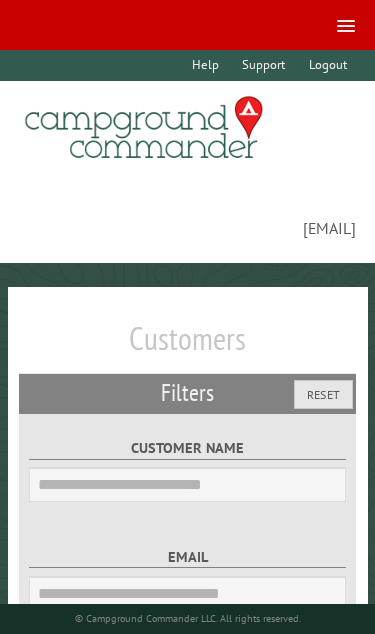 select on "**" 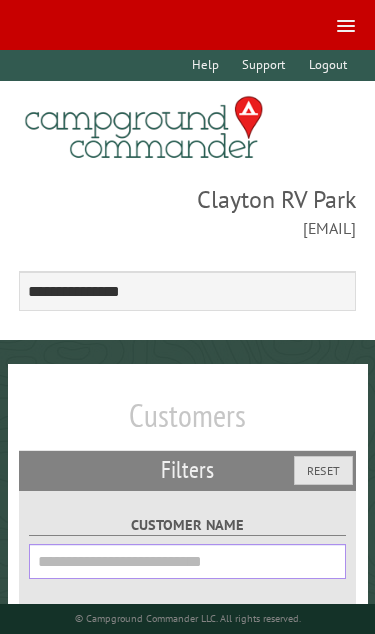 click on "Customer Name" at bounding box center (187, 561) 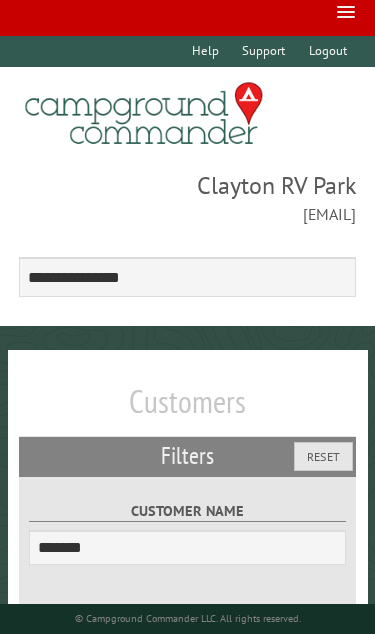 scroll, scrollTop: 0, scrollLeft: 0, axis: both 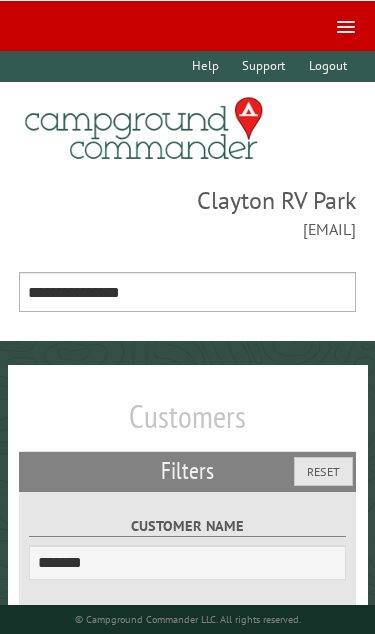 click on "**********" at bounding box center [188, 291] 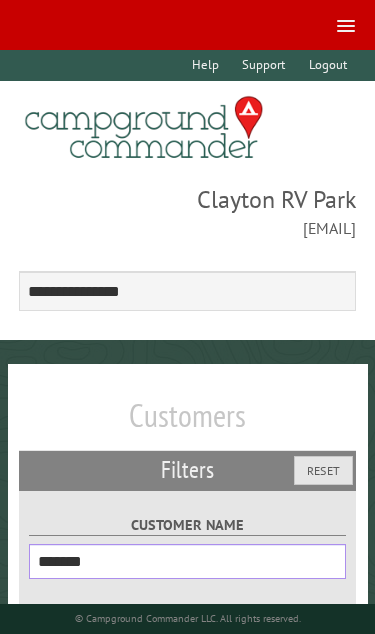 click on "*******" at bounding box center (187, 561) 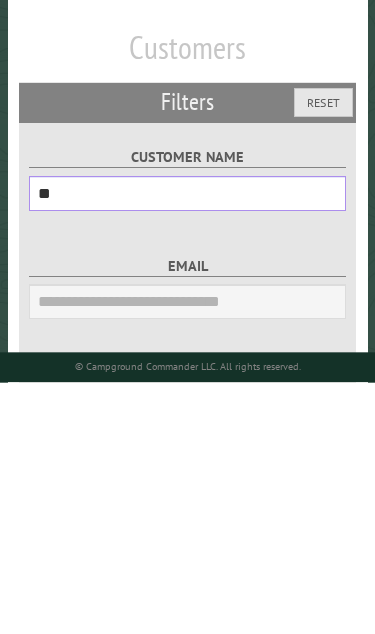type on "*" 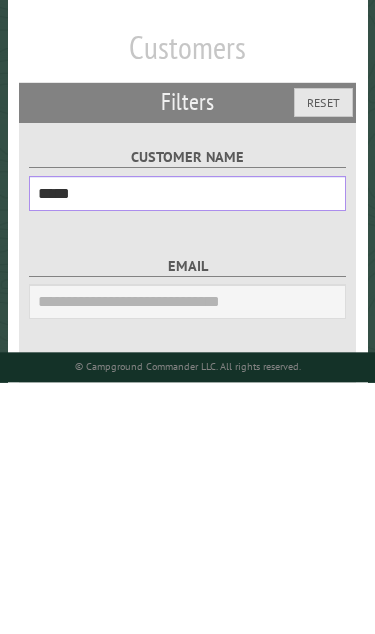 type on "*****" 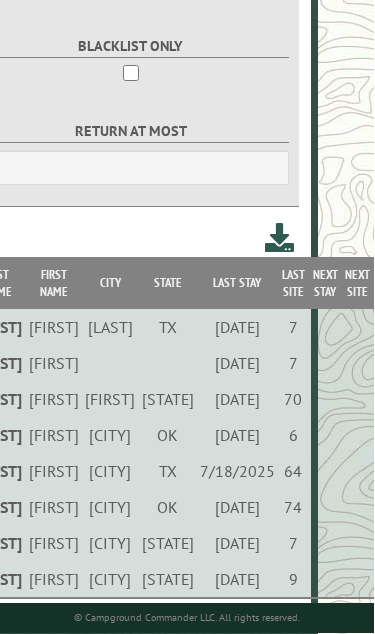 scroll, scrollTop: 695, scrollLeft: 68, axis: both 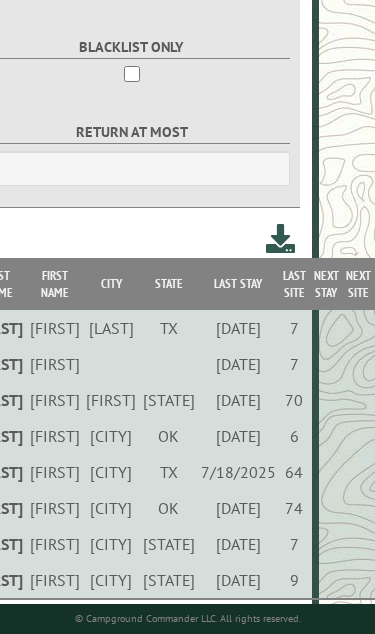 click on "Karen" at bounding box center [55, 400] 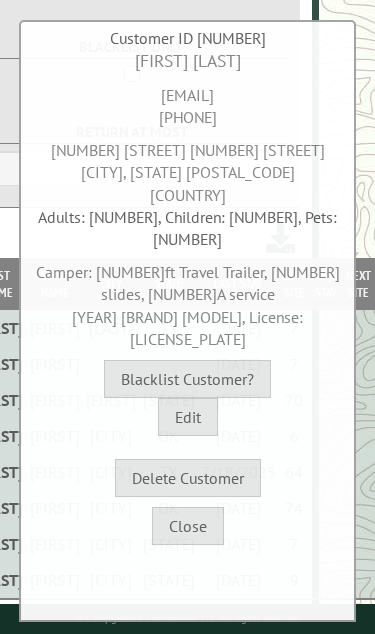 click on "Close" at bounding box center [188, 526] 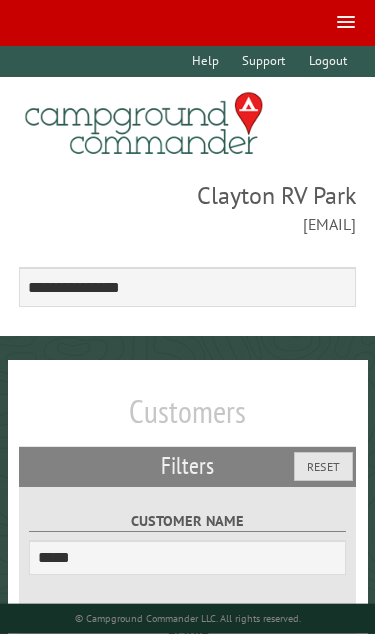 scroll, scrollTop: 0, scrollLeft: 0, axis: both 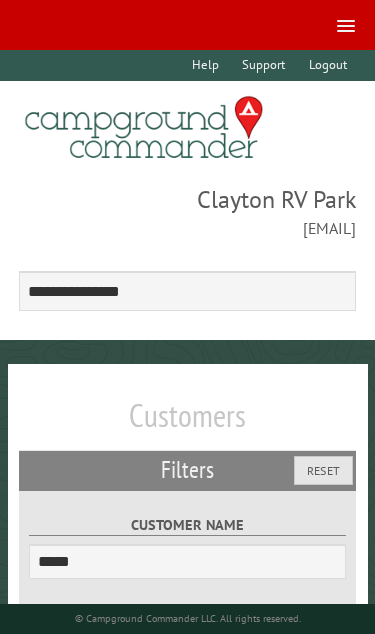 click at bounding box center [342, 24] 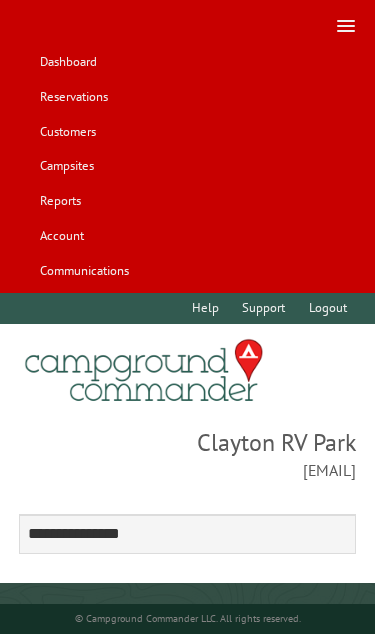 click on "Reservations" at bounding box center (73, 97) 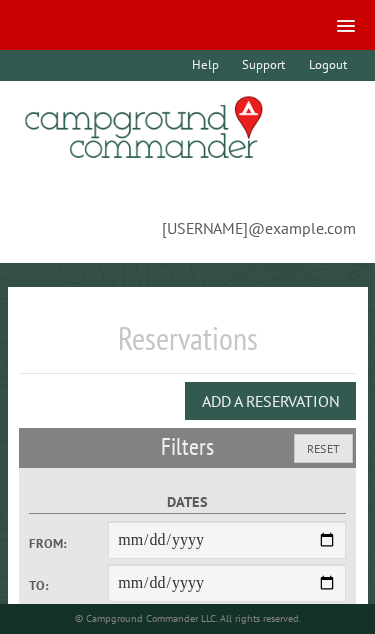 scroll, scrollTop: 0, scrollLeft: 0, axis: both 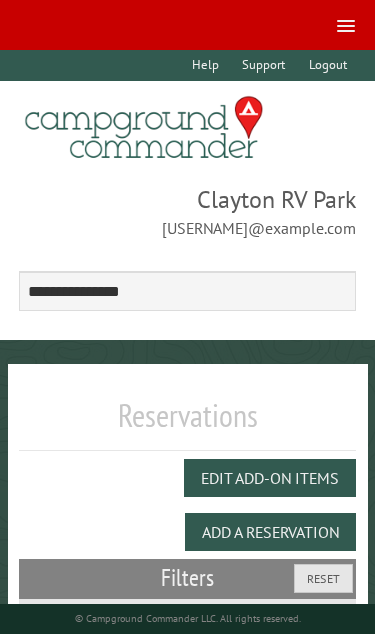 click on "Add a Reservation" at bounding box center (270, 532) 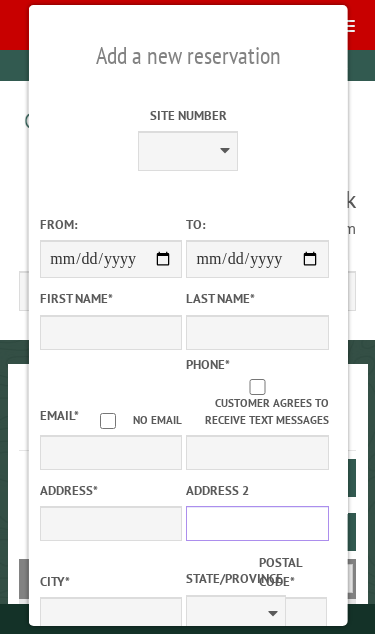 click on "Address 2" at bounding box center (257, 523) 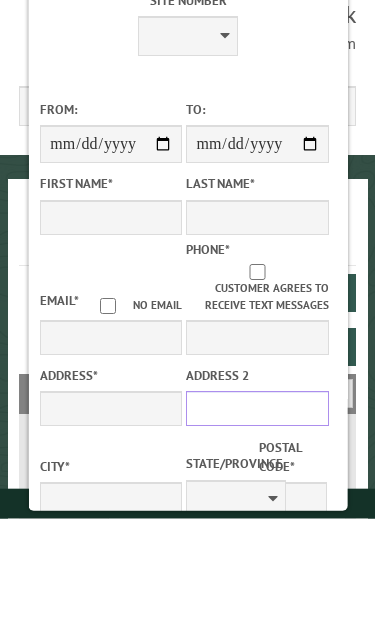 scroll, scrollTop: 0, scrollLeft: 0, axis: both 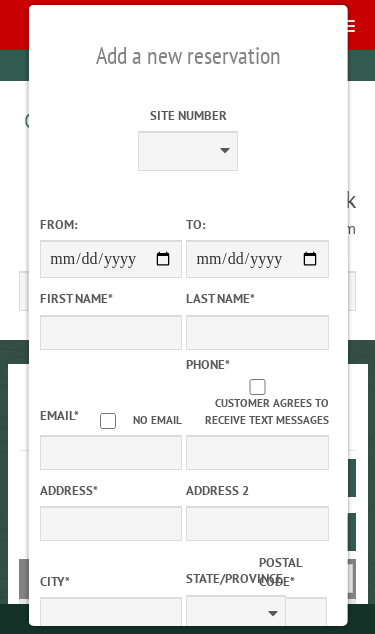 click on "First Name *" at bounding box center (110, 298) 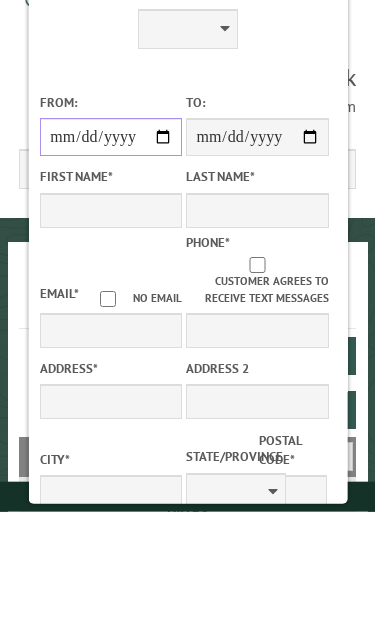 click on "From:" at bounding box center [110, 259] 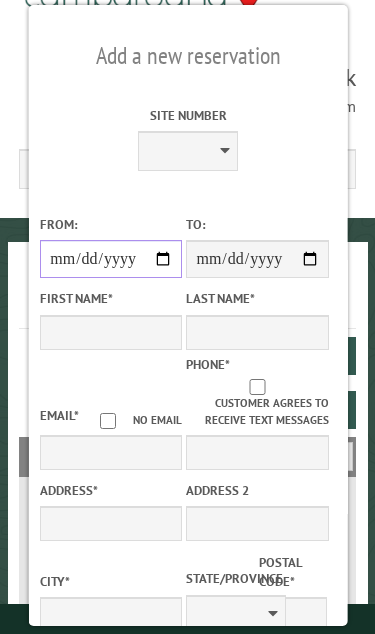 type on "****" 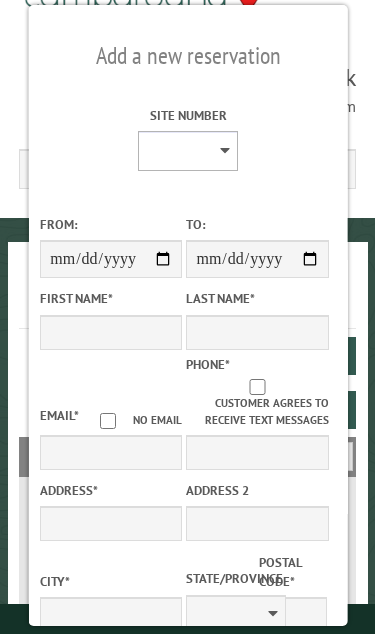 click on "* * * * * * * * ** ** ** ** ** ** ** ** ** ** ** ** ** ** ** ** ** ** ** ** ** ** ** ** ** ** ** ** ** ** ** ** ** ** ** ** ** ** ** ** ** ** ** ** ** ** *** *** *** *** ***" at bounding box center (188, 151) 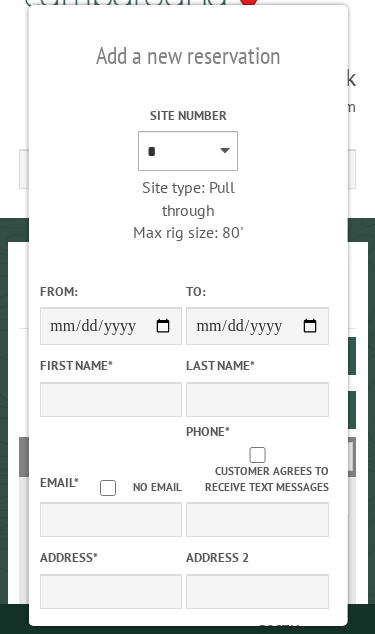 type on "*****" 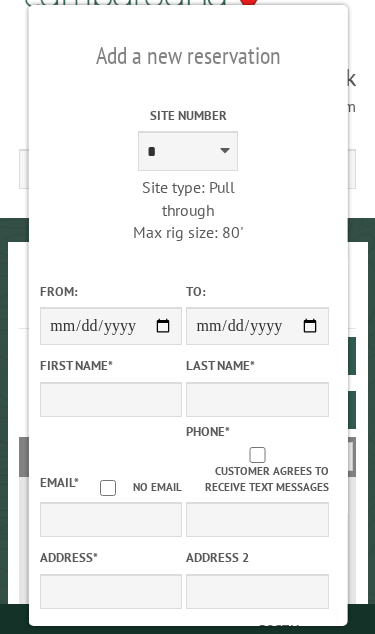 click on "First Name *" at bounding box center (110, 365) 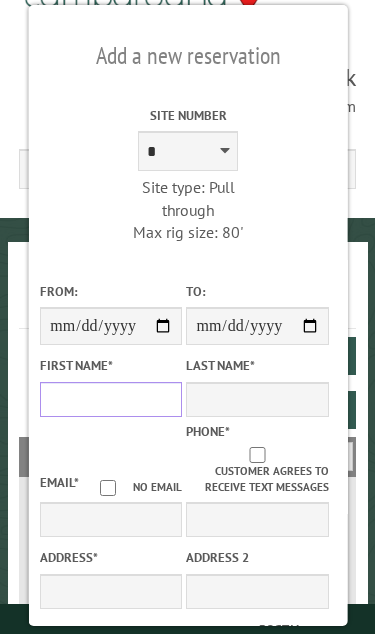scroll, scrollTop: 122, scrollLeft: 0, axis: vertical 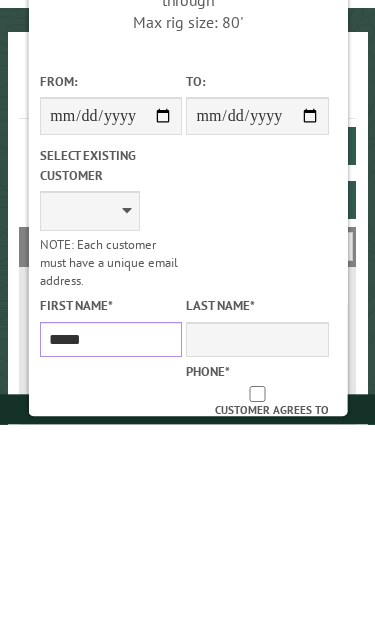 type on "****" 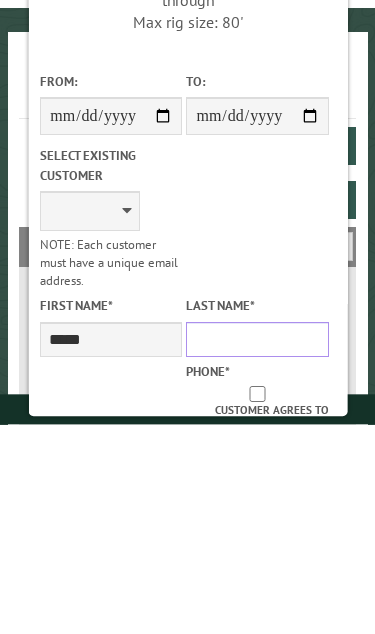 click on "Last Name *" at bounding box center [257, 549] 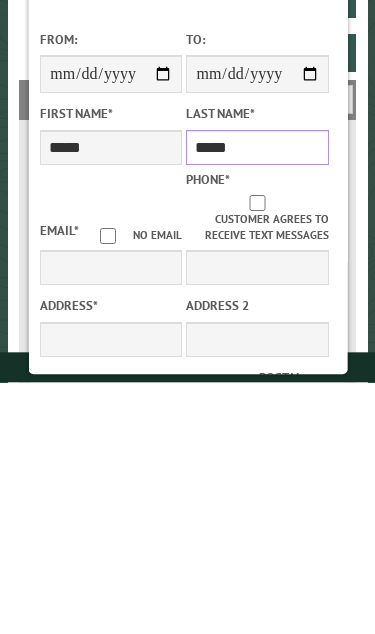 type on "*****" 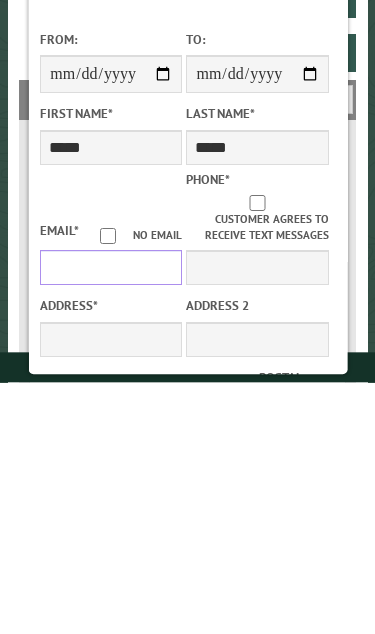 click on "Email *" at bounding box center [110, 519] 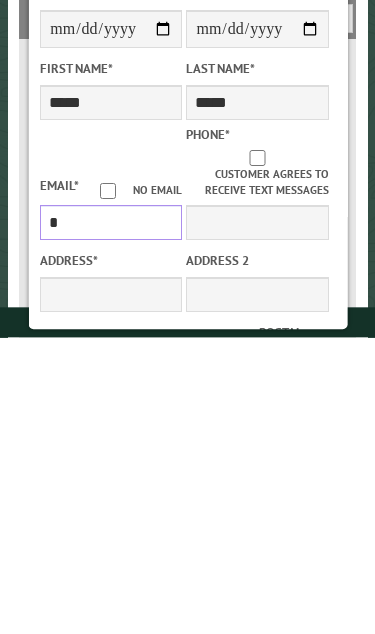 scroll, scrollTop: 308, scrollLeft: 0, axis: vertical 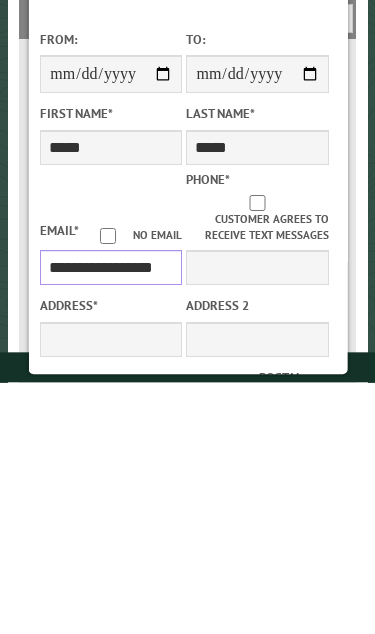 type on "**********" 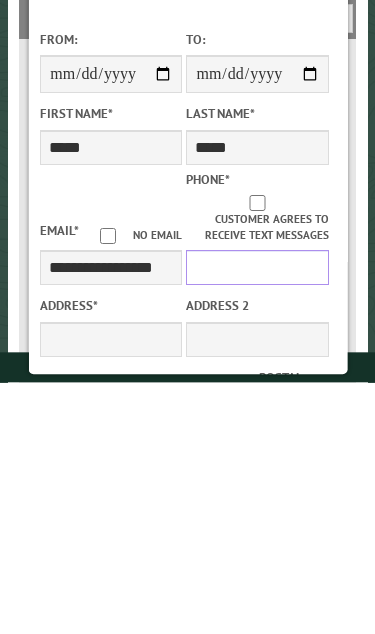 click on "Phone *" at bounding box center (257, 519) 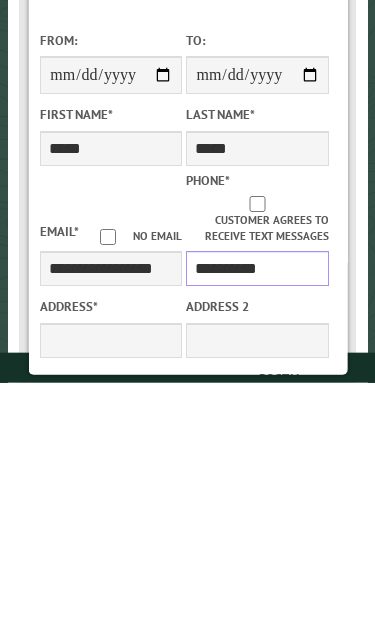 type on "**********" 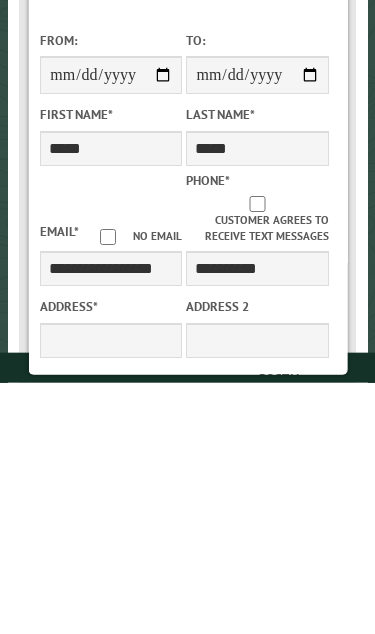 scroll, scrollTop: 618, scrollLeft: 0, axis: vertical 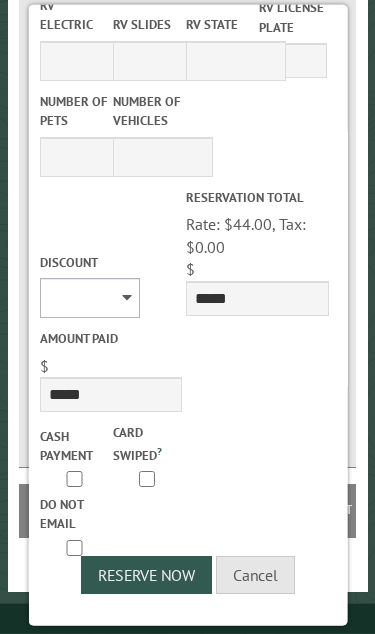 click on "******** *******" at bounding box center (89, 298) 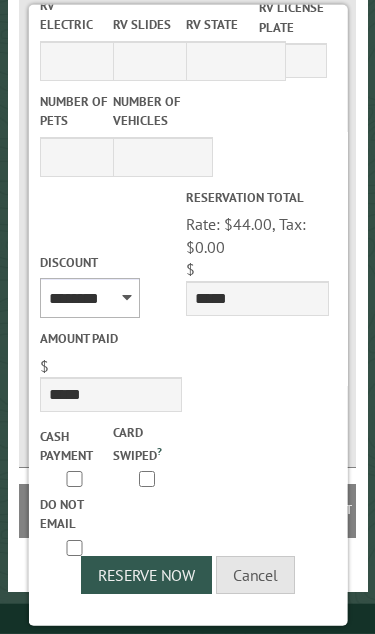 scroll, scrollTop: 886, scrollLeft: 0, axis: vertical 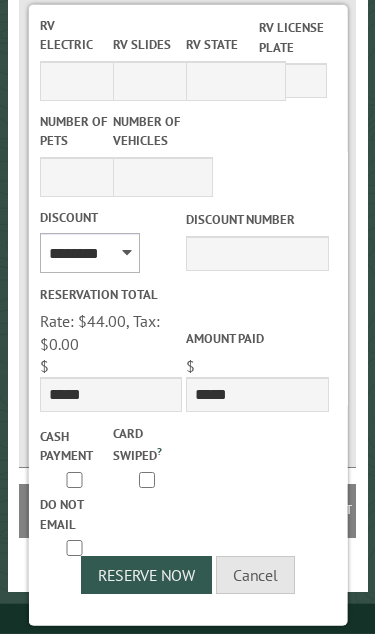 type on "*****" 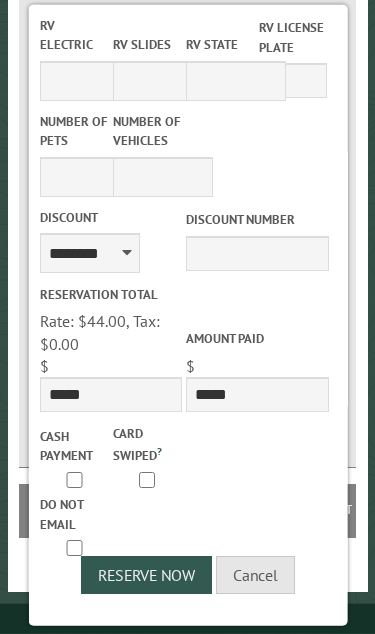 click on "Reserve Now" at bounding box center [146, 575] 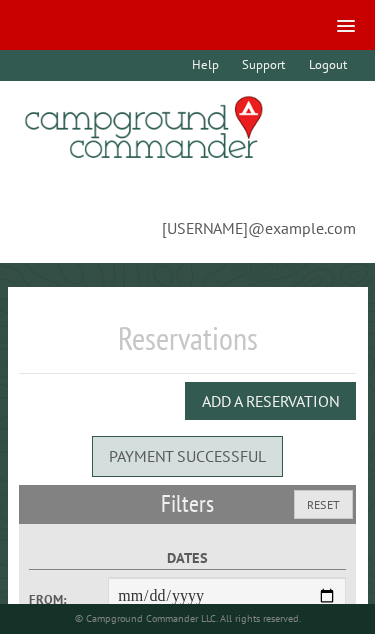 scroll, scrollTop: 0, scrollLeft: 0, axis: both 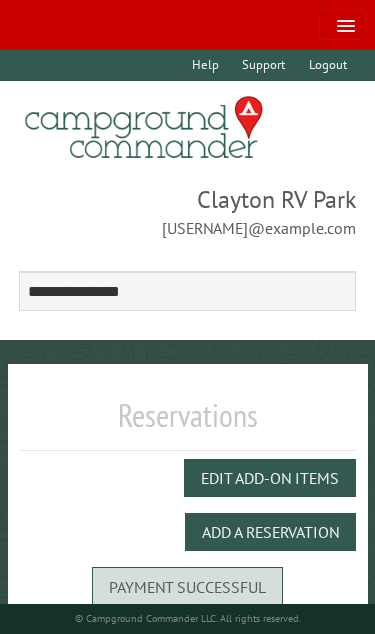 click at bounding box center [342, 24] 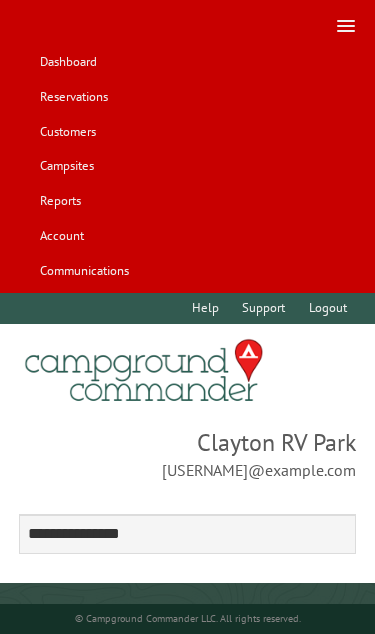 click on "Reservations" at bounding box center [73, 97] 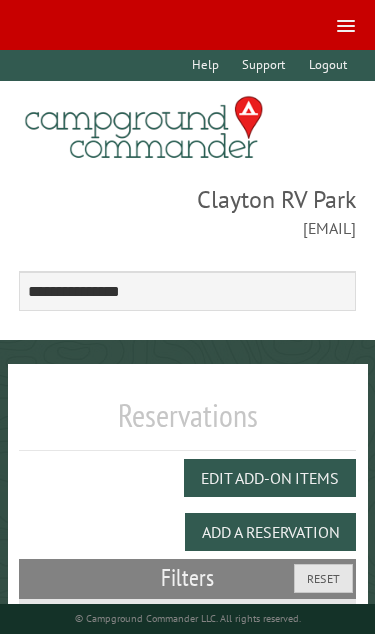 scroll, scrollTop: 0, scrollLeft: 0, axis: both 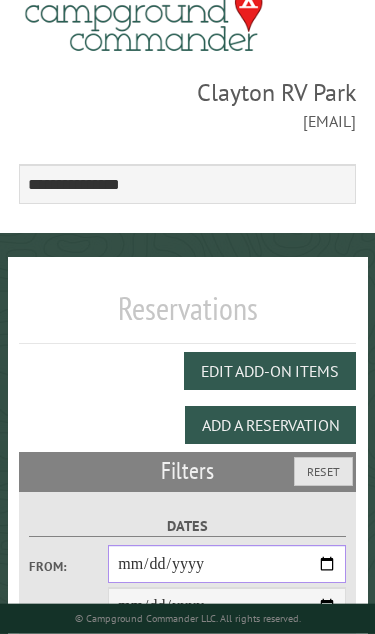 click on "From:" at bounding box center [227, 564] 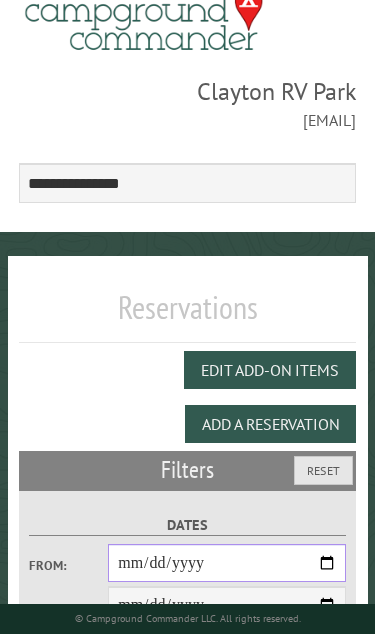 type on "**********" 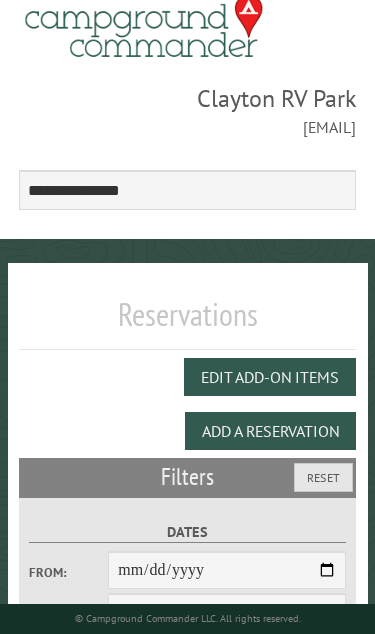 scroll, scrollTop: 0, scrollLeft: 0, axis: both 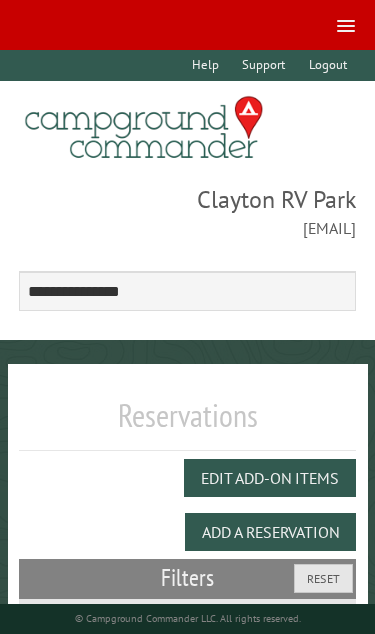 click at bounding box center (346, 26) 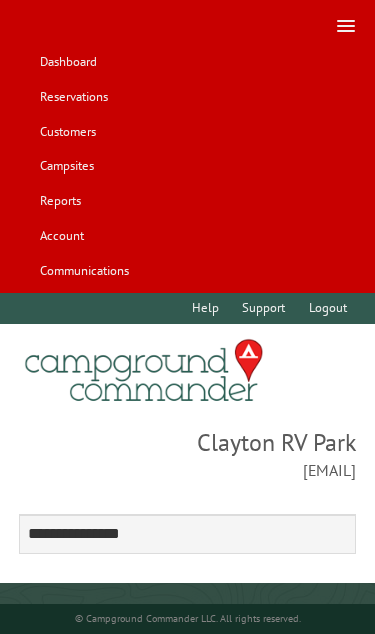 click on "Dashboard" at bounding box center [68, 62] 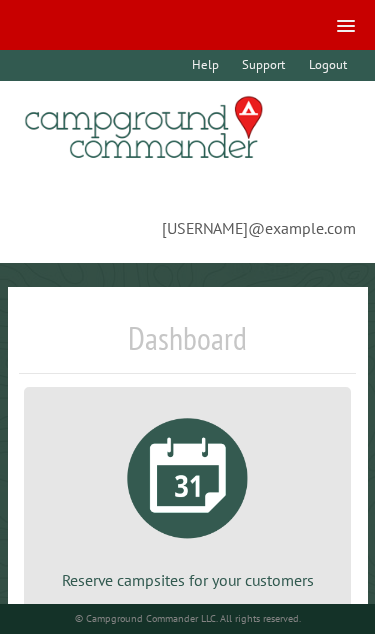 scroll, scrollTop: 0, scrollLeft: 0, axis: both 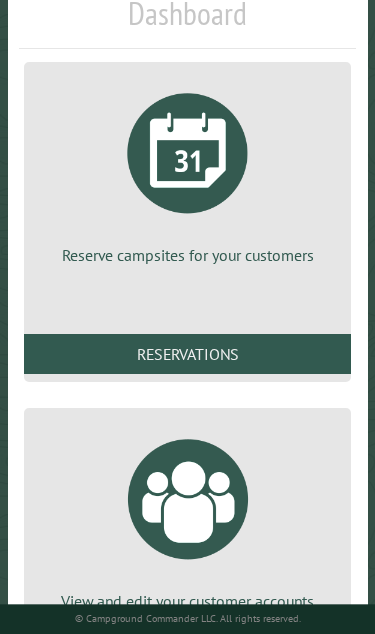 click on "Reservations" at bounding box center [188, 354] 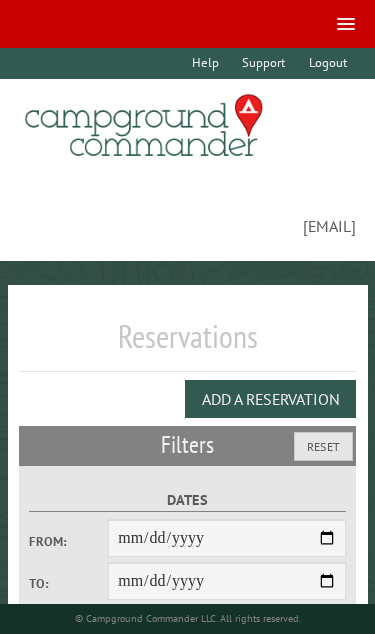 select on "**" 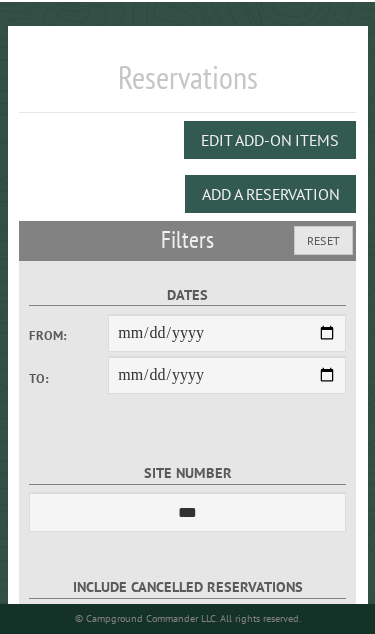 scroll, scrollTop: 337, scrollLeft: 0, axis: vertical 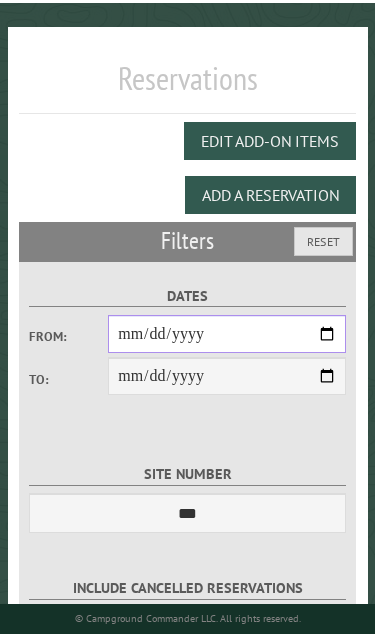 click on "From:" at bounding box center [227, 334] 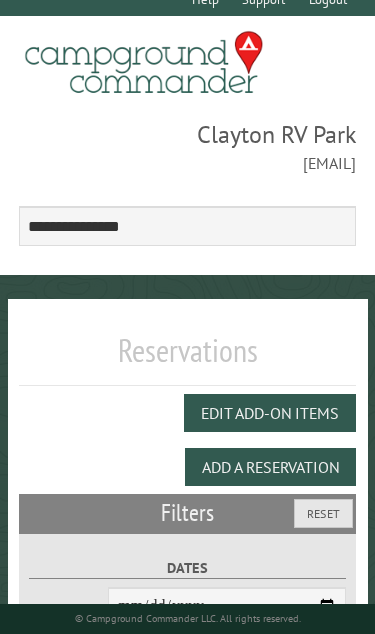 scroll, scrollTop: 0, scrollLeft: 0, axis: both 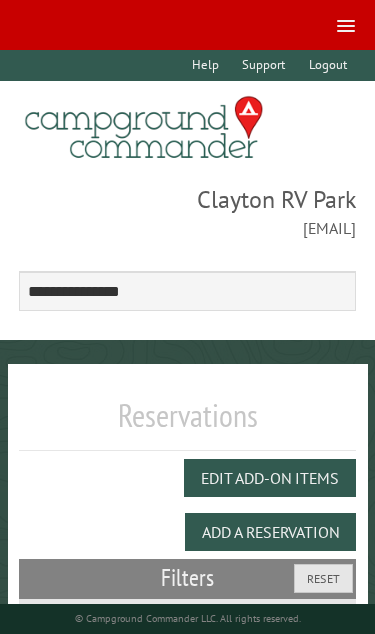 click at bounding box center [346, 26] 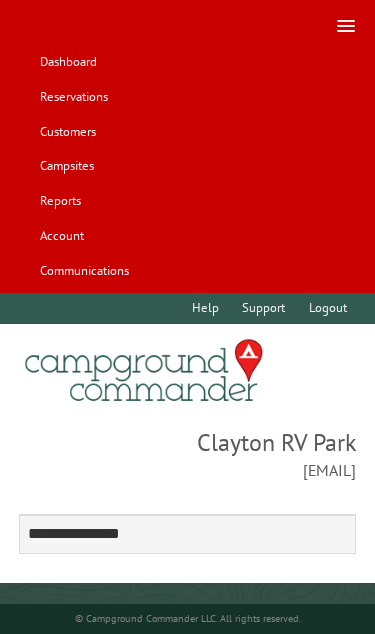 click on "Customers" at bounding box center (67, 131) 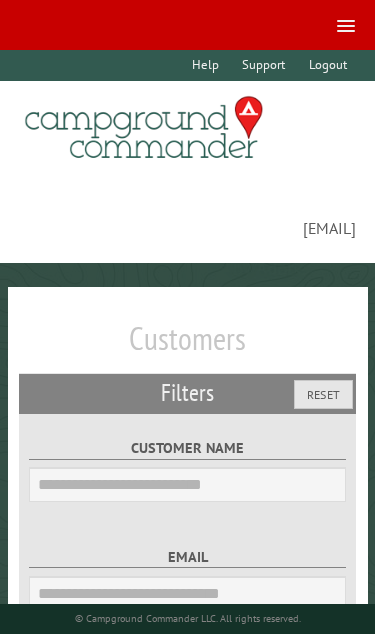 scroll, scrollTop: 0, scrollLeft: 0, axis: both 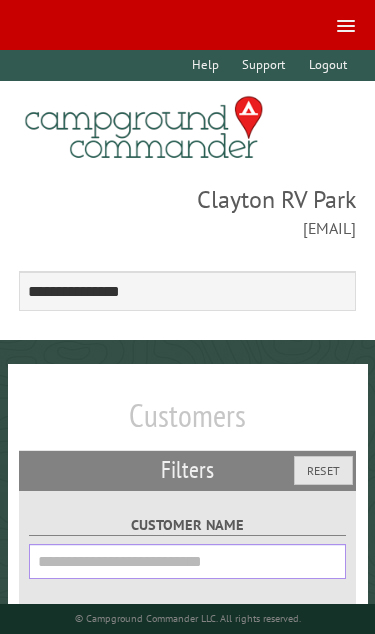 click on "Customer Name" at bounding box center [187, 561] 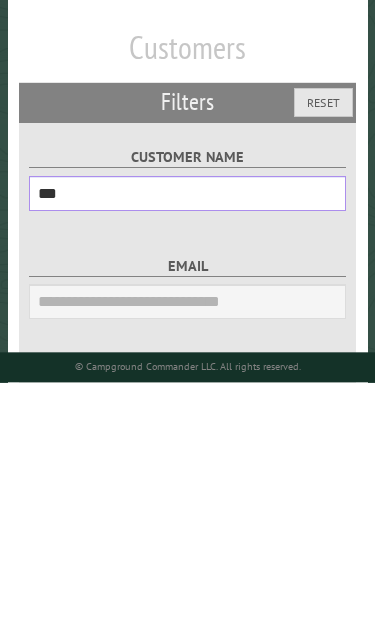 type on "***" 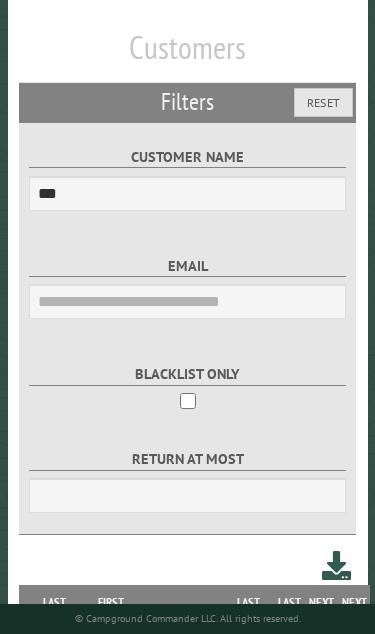 scroll, scrollTop: 501, scrollLeft: 0, axis: vertical 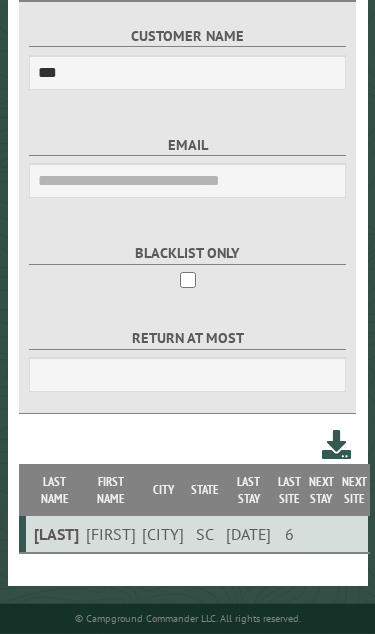 click on "[DATE]" at bounding box center [248, 534] 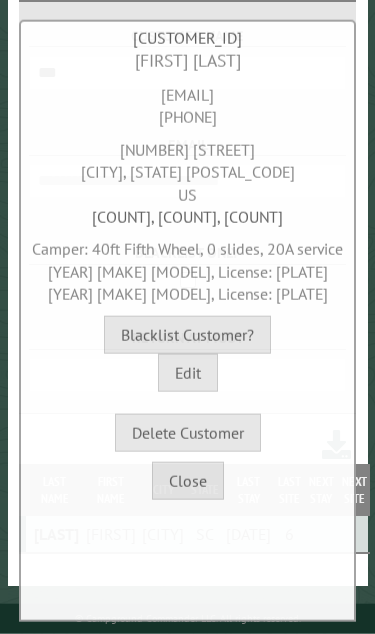 click on "Close" at bounding box center (188, 481) 